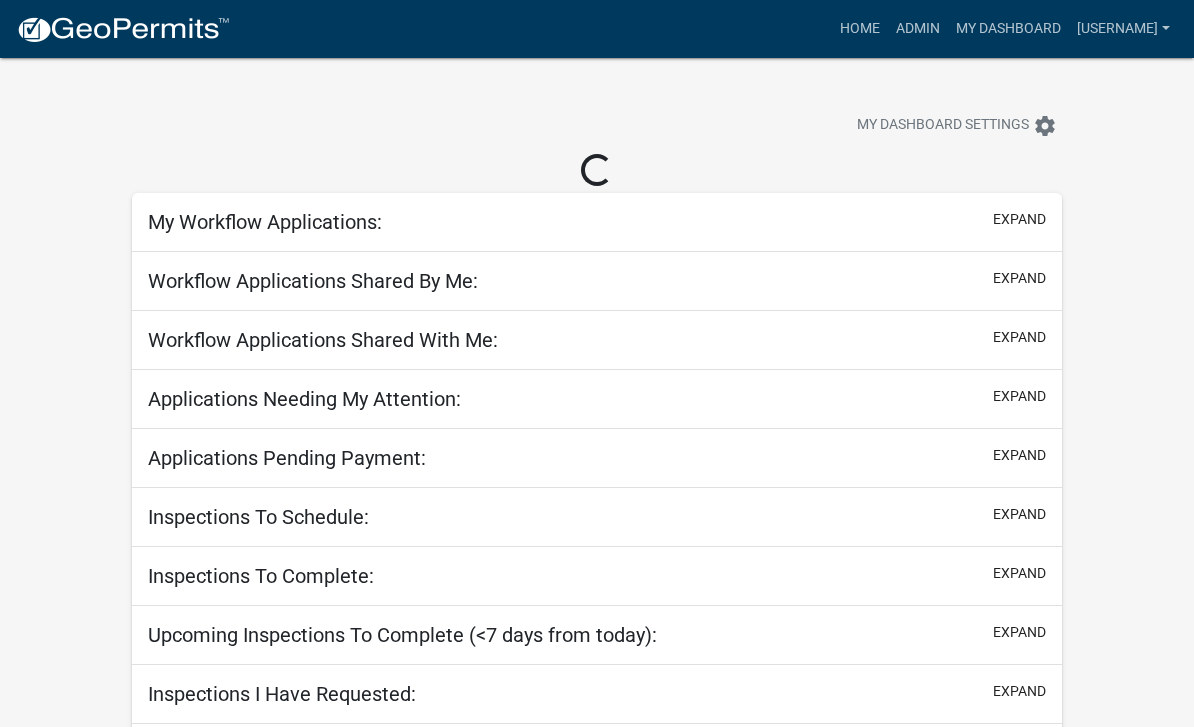 scroll, scrollTop: 0, scrollLeft: 0, axis: both 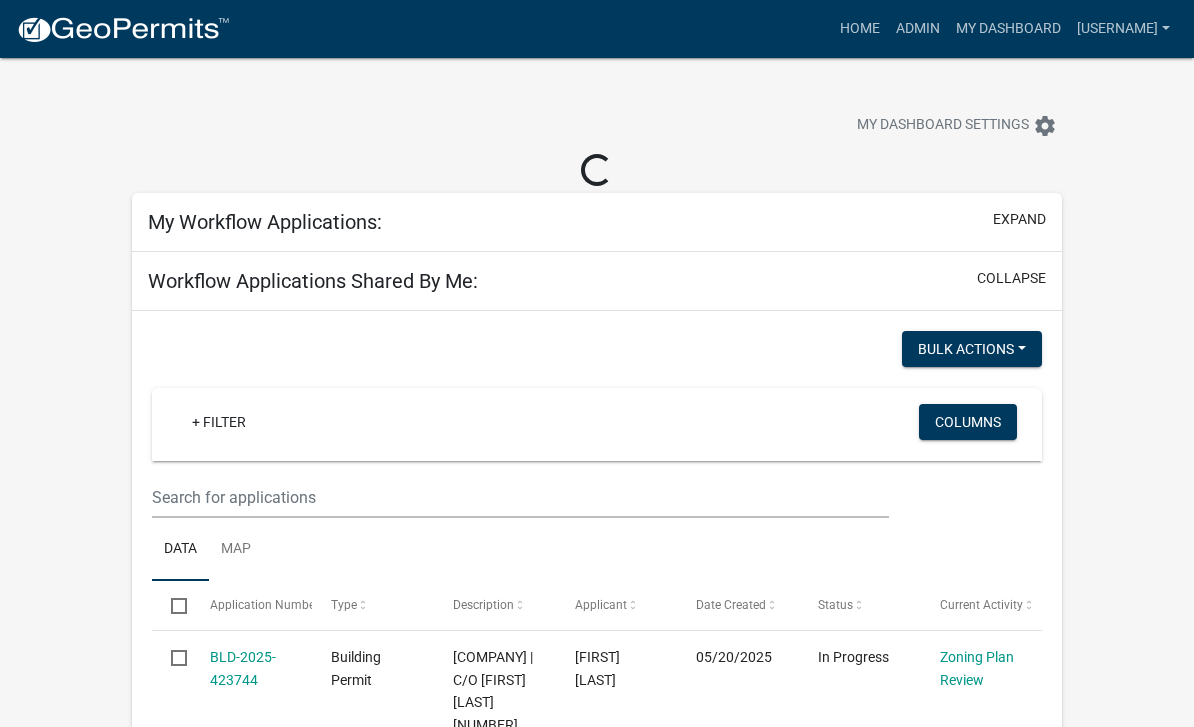 select on "3: 100" 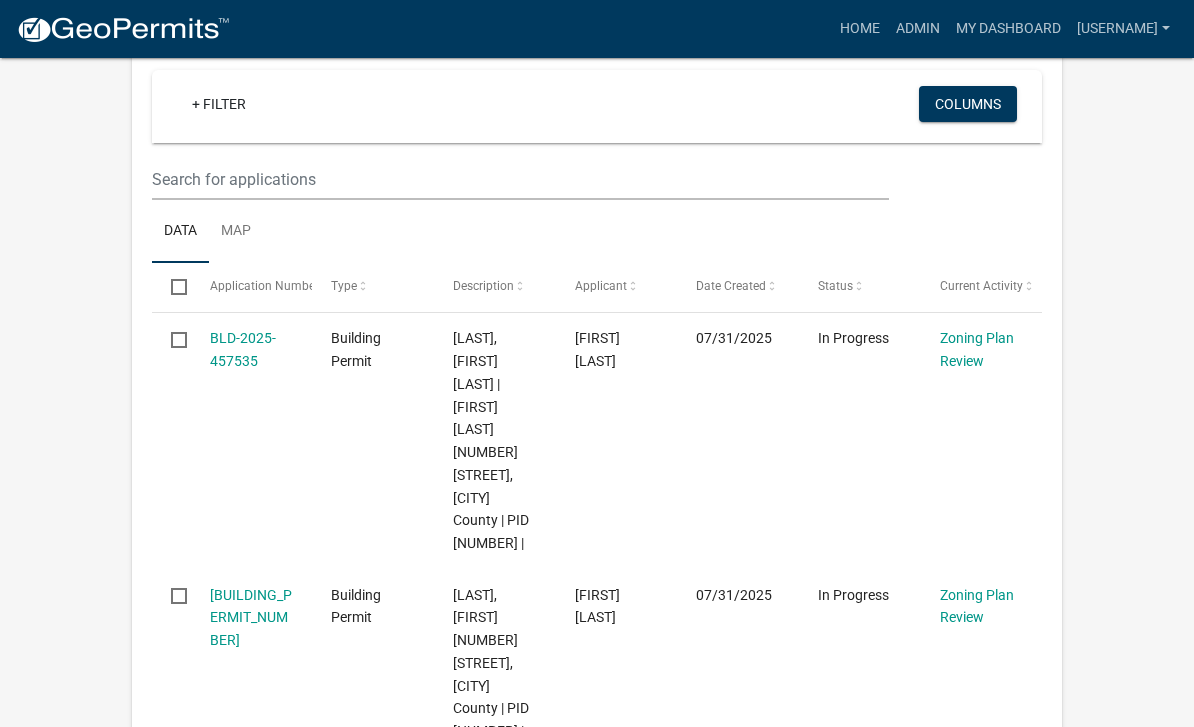 scroll, scrollTop: 1423, scrollLeft: 0, axis: vertical 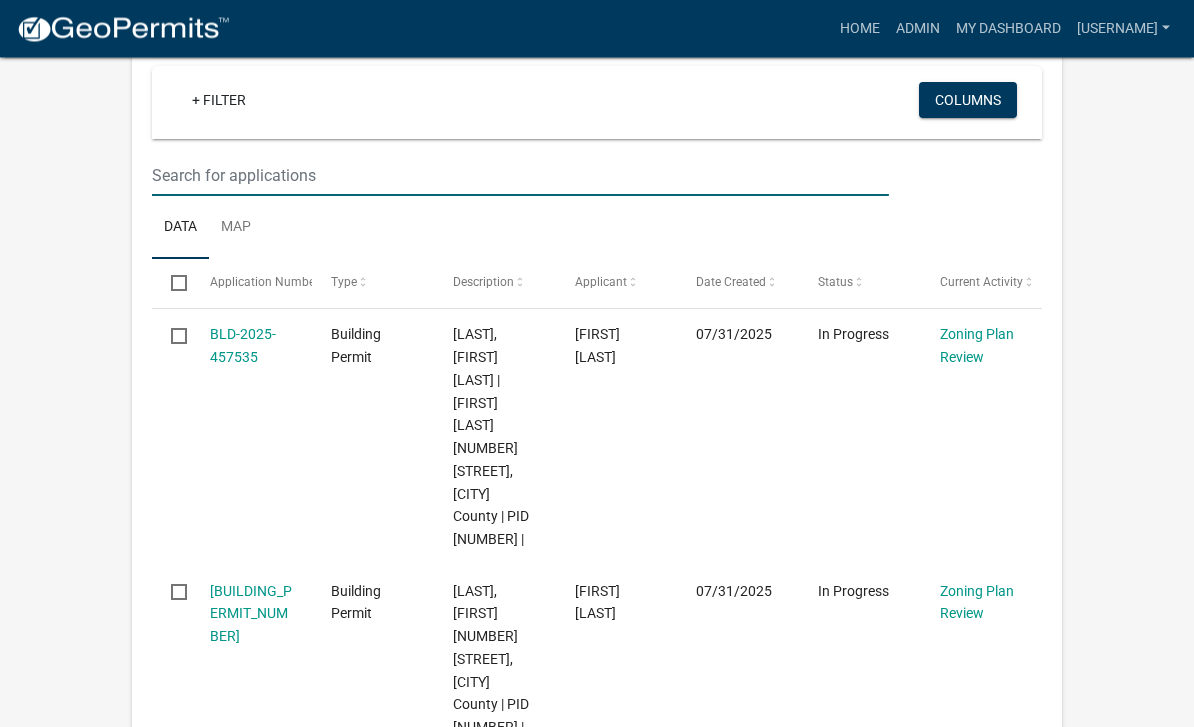 click at bounding box center [520, 176] 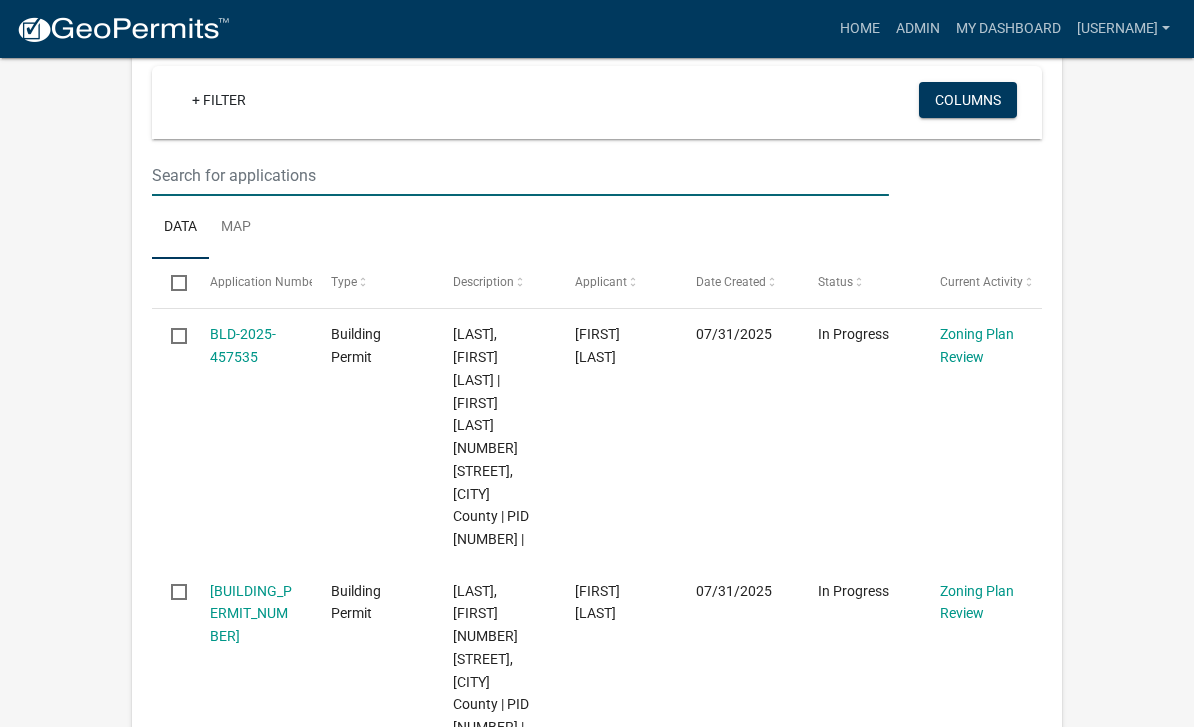scroll, scrollTop: 1423, scrollLeft: 0, axis: vertical 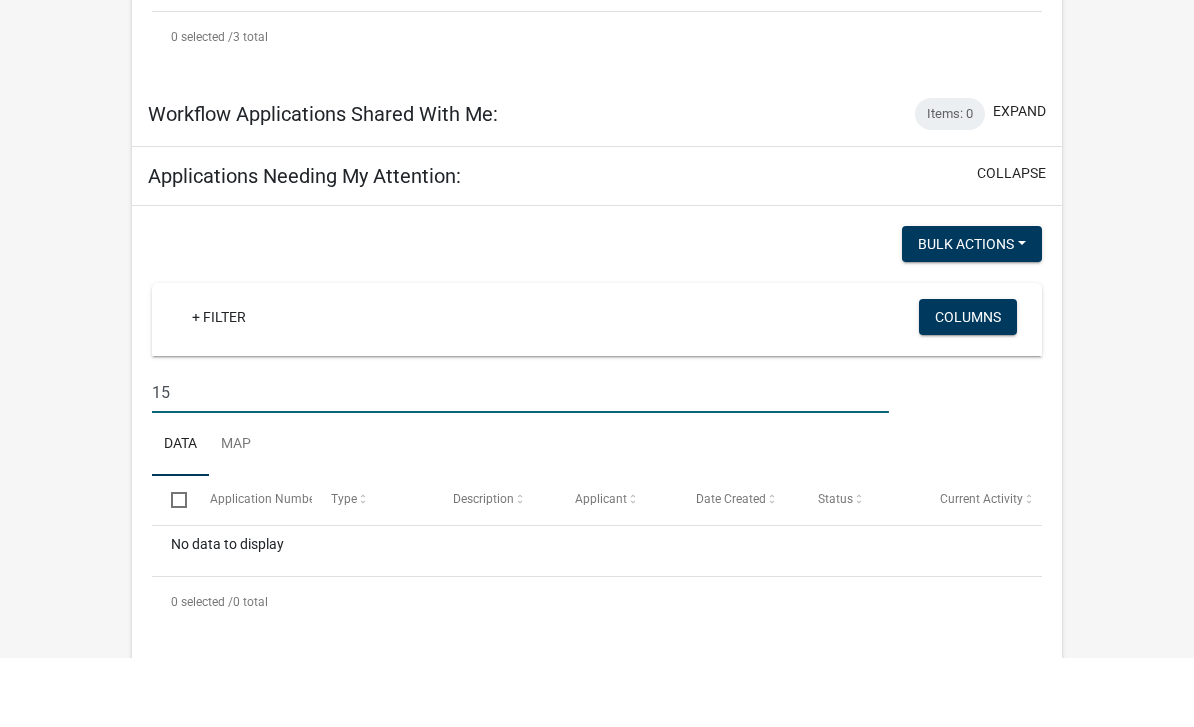 type on "1" 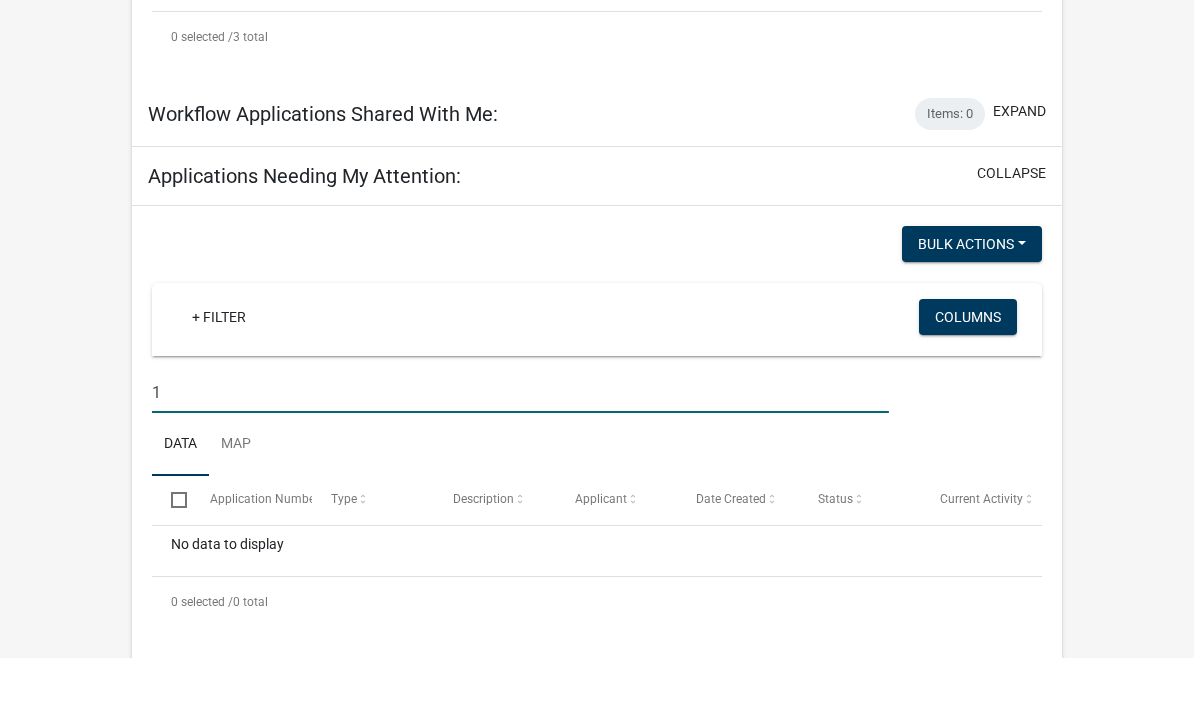 type 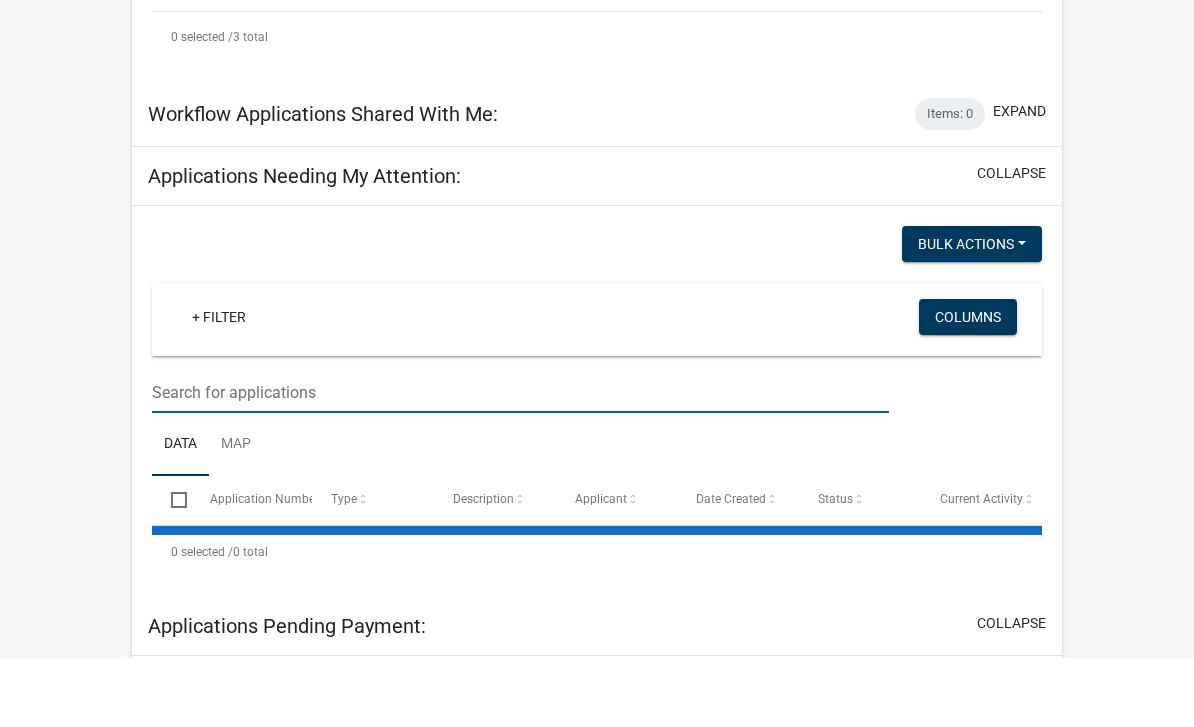 select on "3: 100" 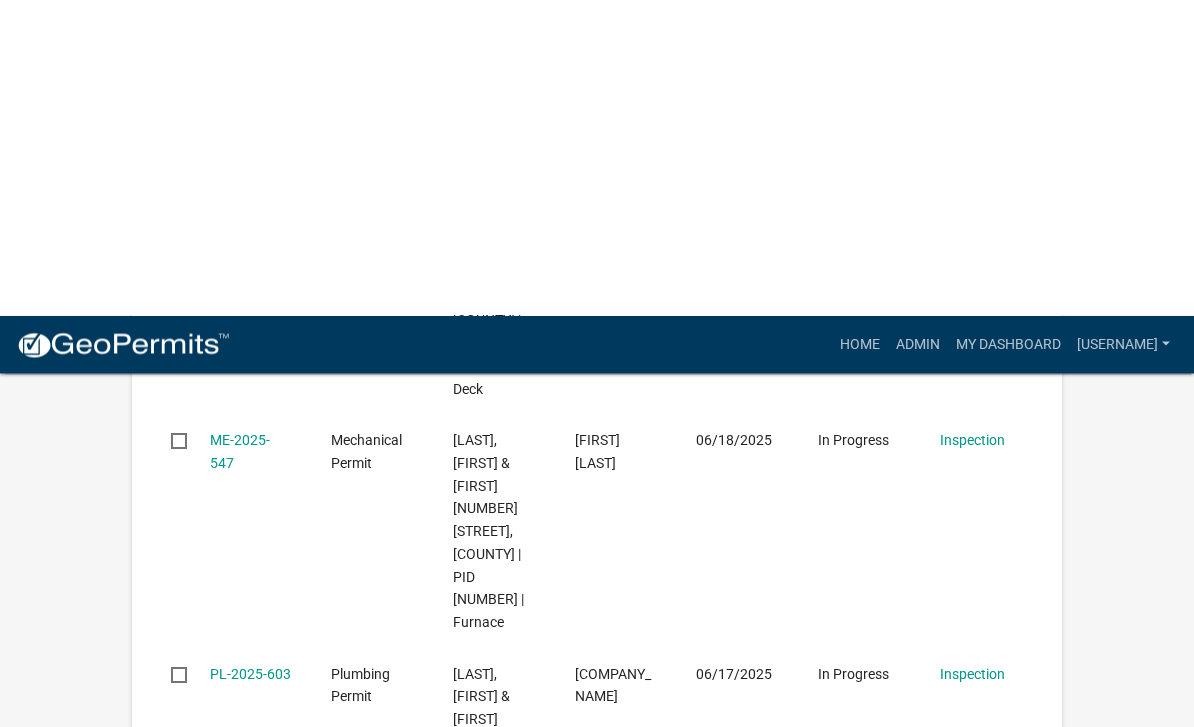 scroll, scrollTop: 1856, scrollLeft: 0, axis: vertical 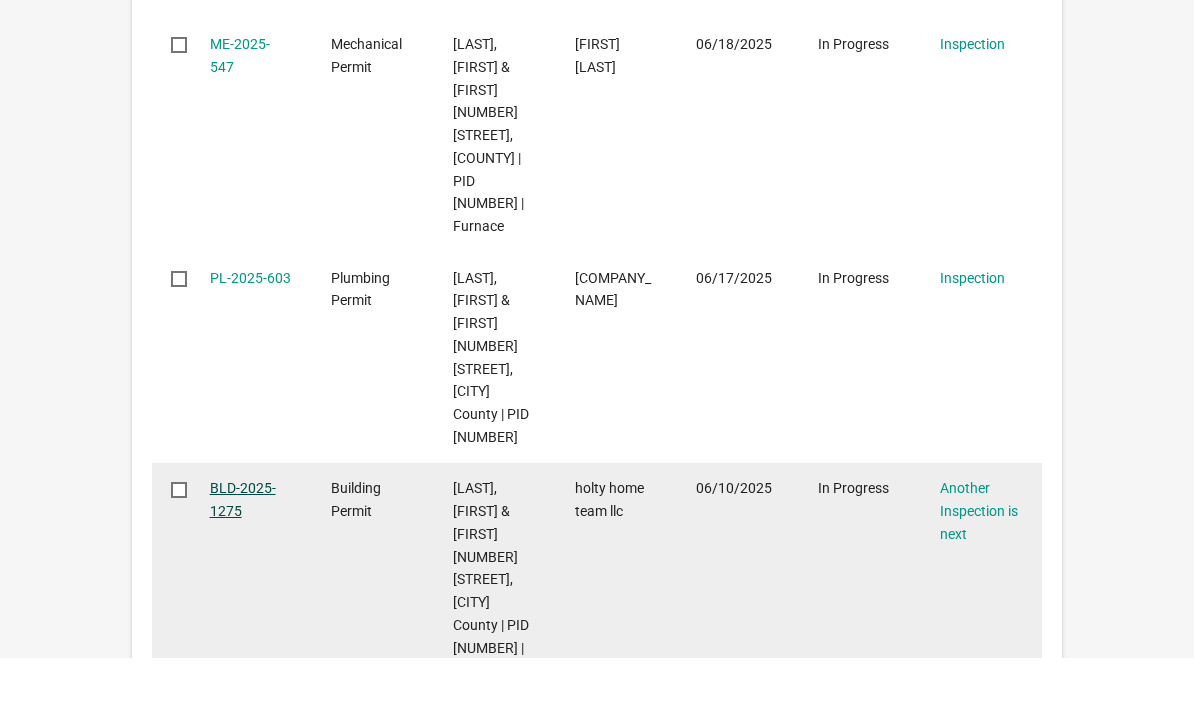 type on "[BRAND]" 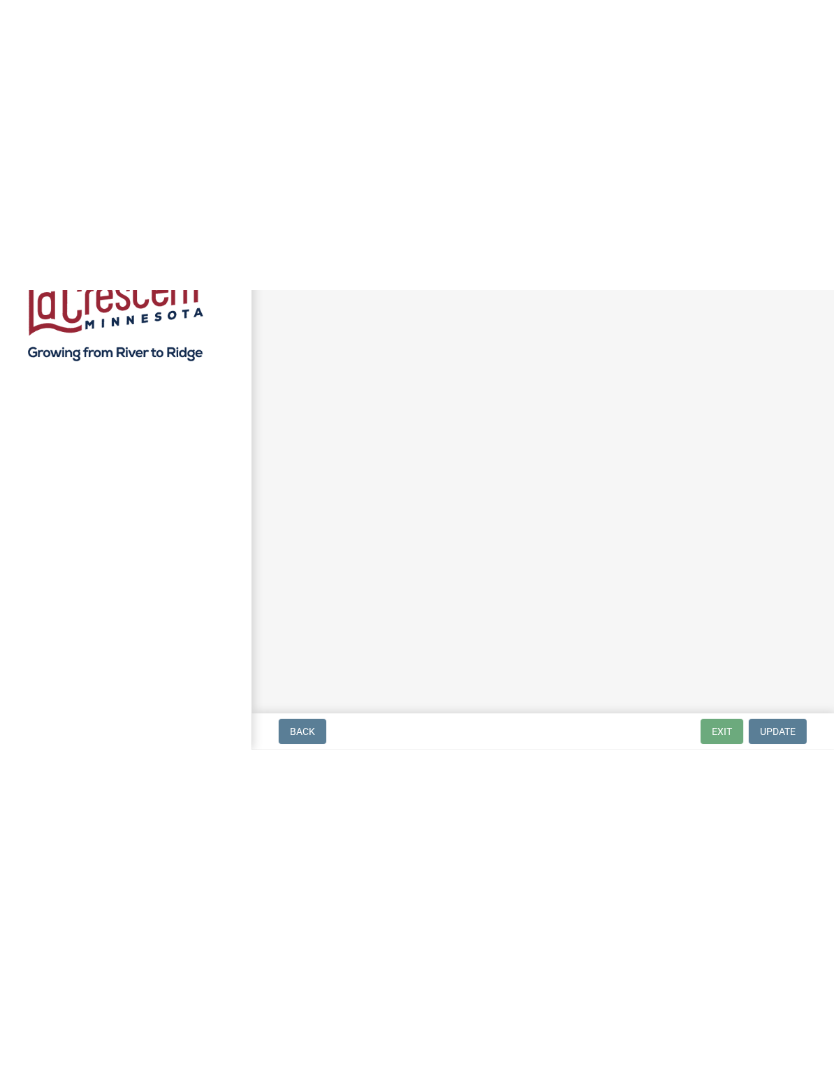 scroll, scrollTop: 0, scrollLeft: 0, axis: both 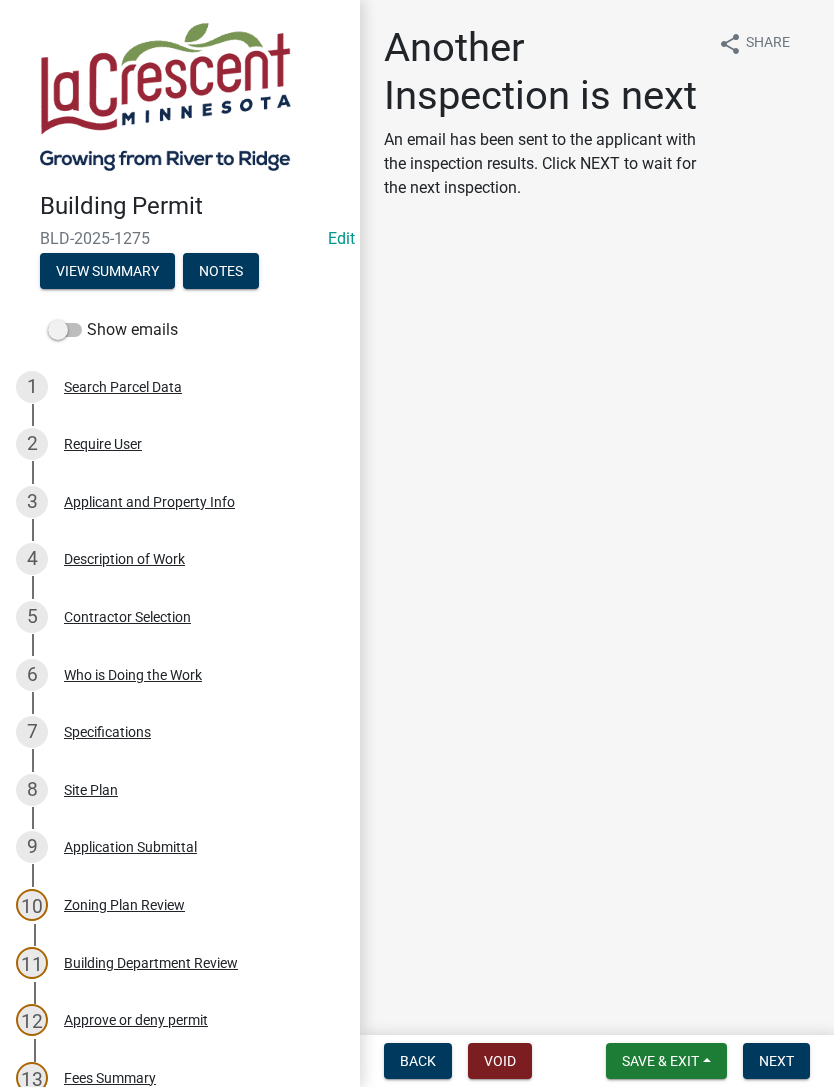 click on "Notes" at bounding box center (221, 271) 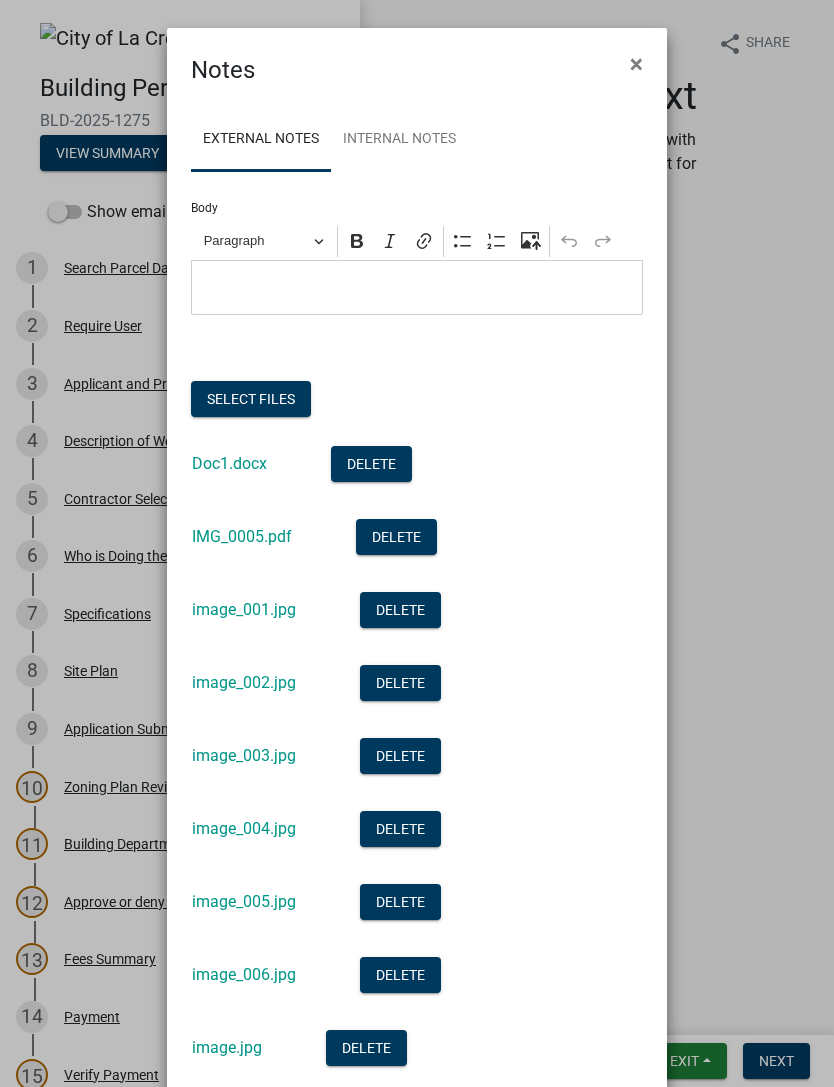 click on "Select files" 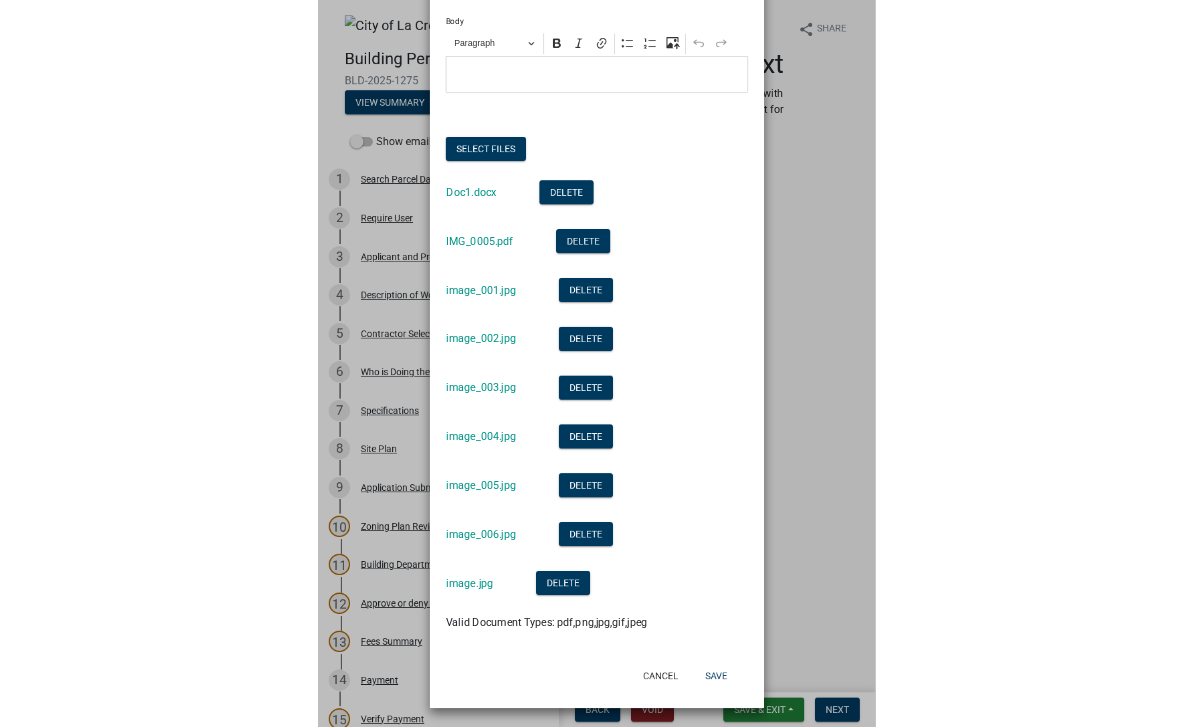 scroll, scrollTop: 177, scrollLeft: 0, axis: vertical 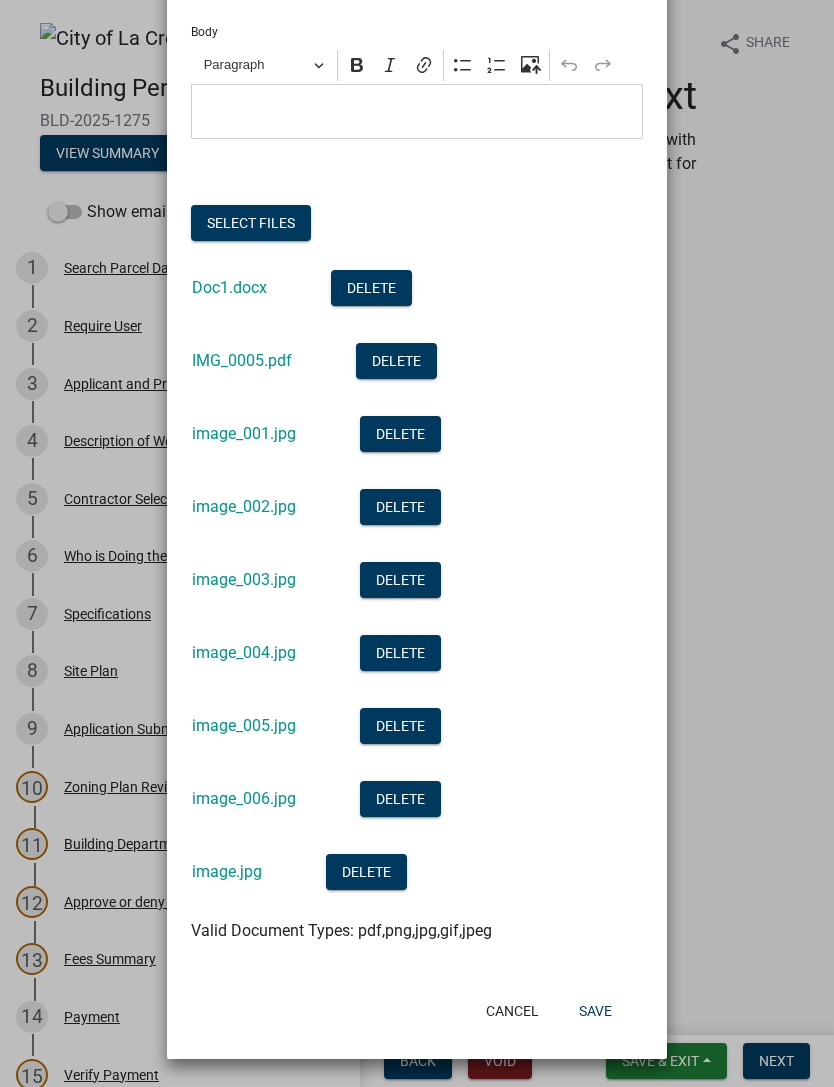 click on "Save" 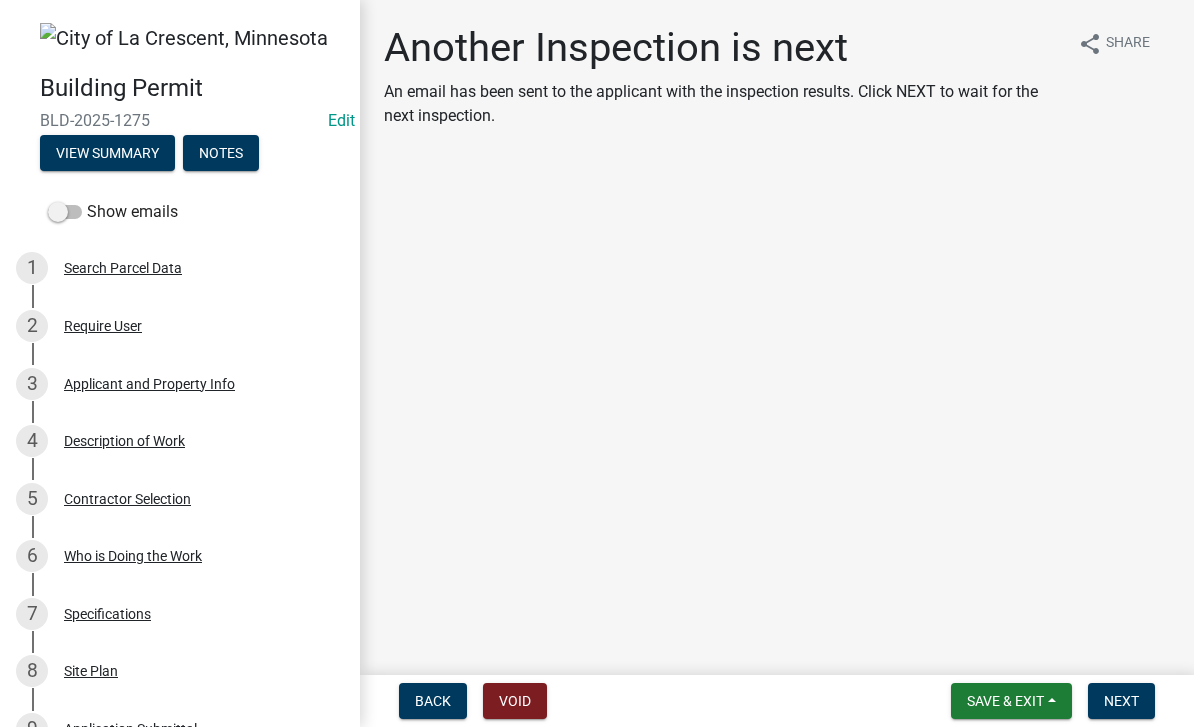 click on "Next" at bounding box center (1121, 701) 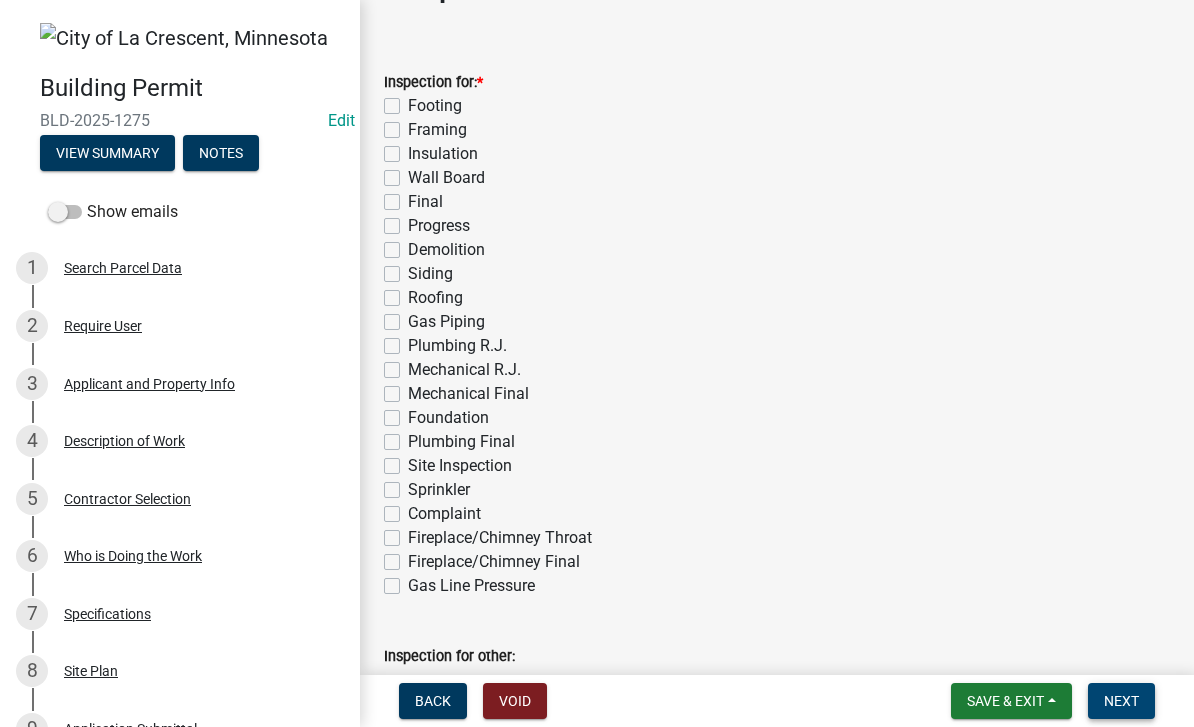 scroll, scrollTop: 93, scrollLeft: 0, axis: vertical 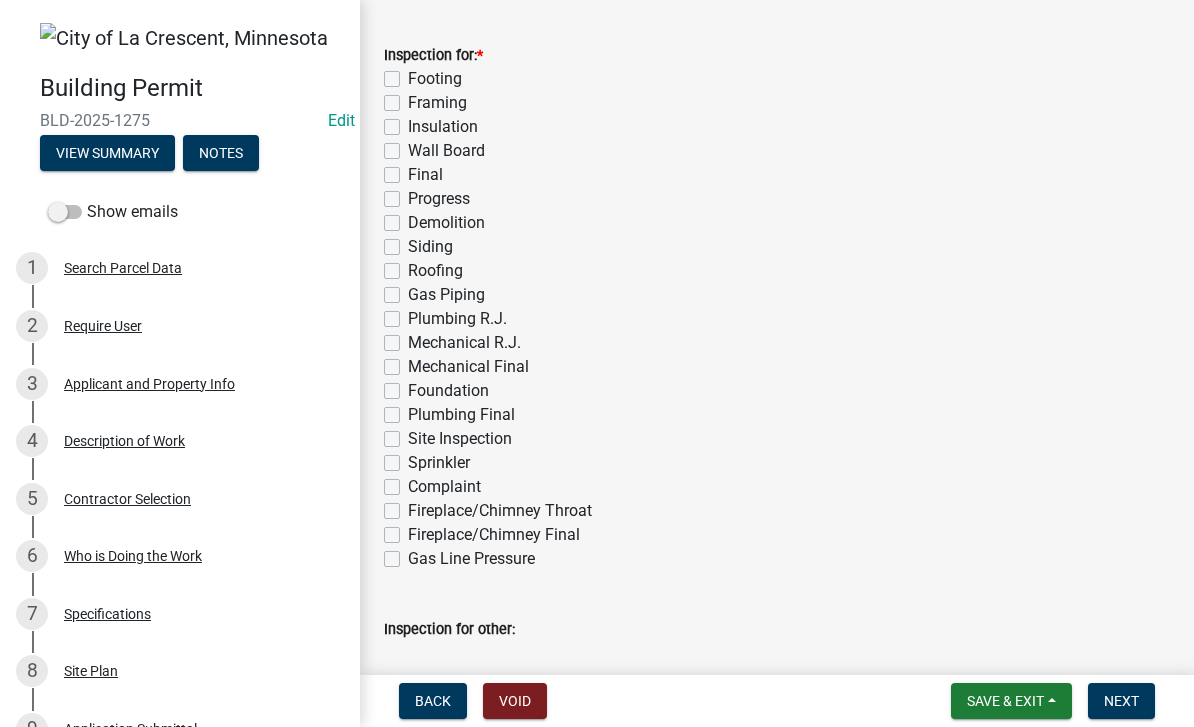 click on "Insulation" 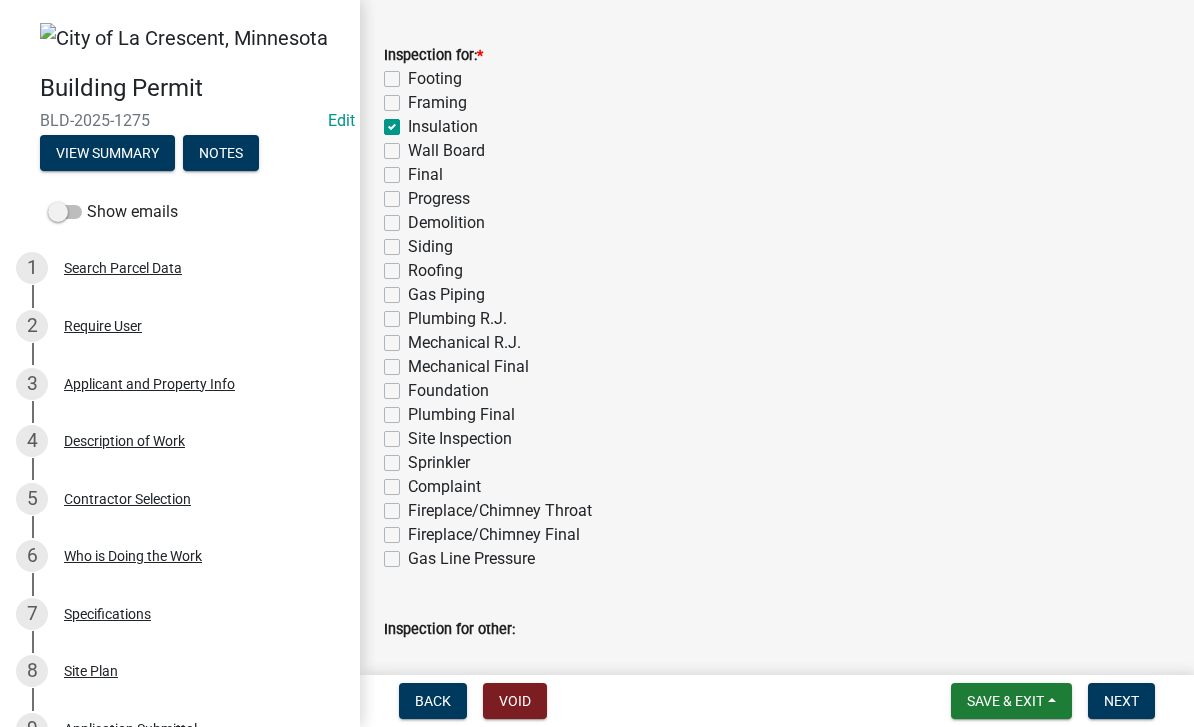 checkbox on "false" 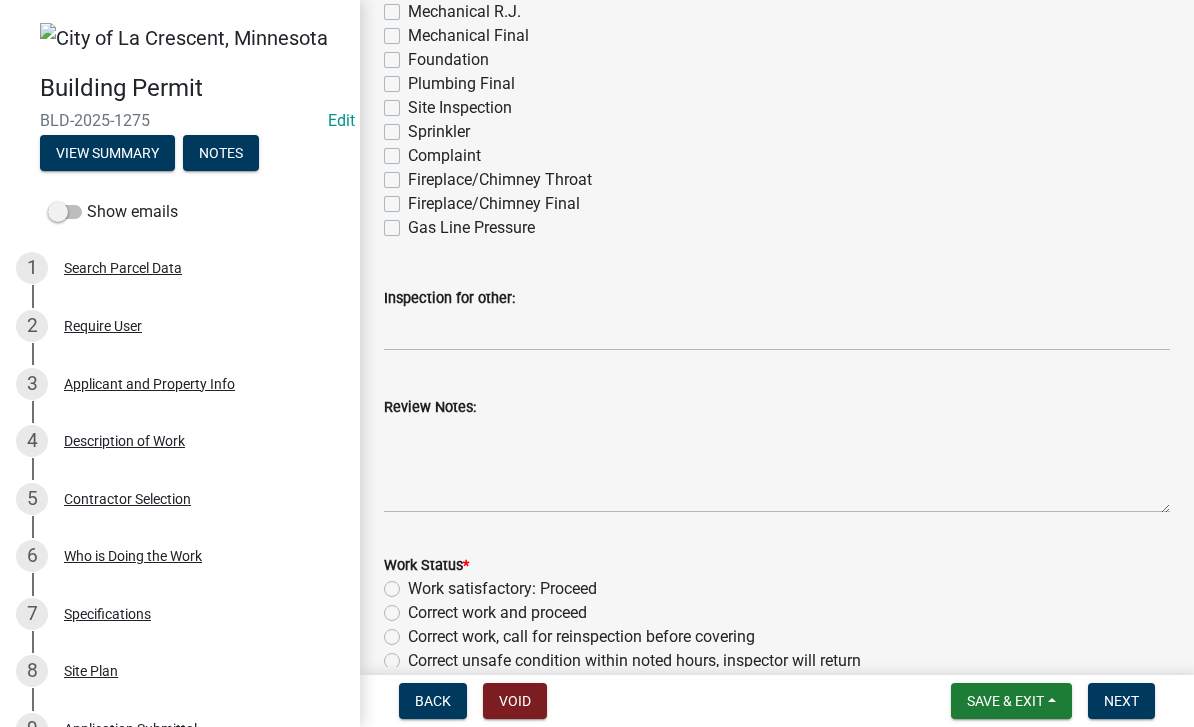 scroll, scrollTop: 426, scrollLeft: 0, axis: vertical 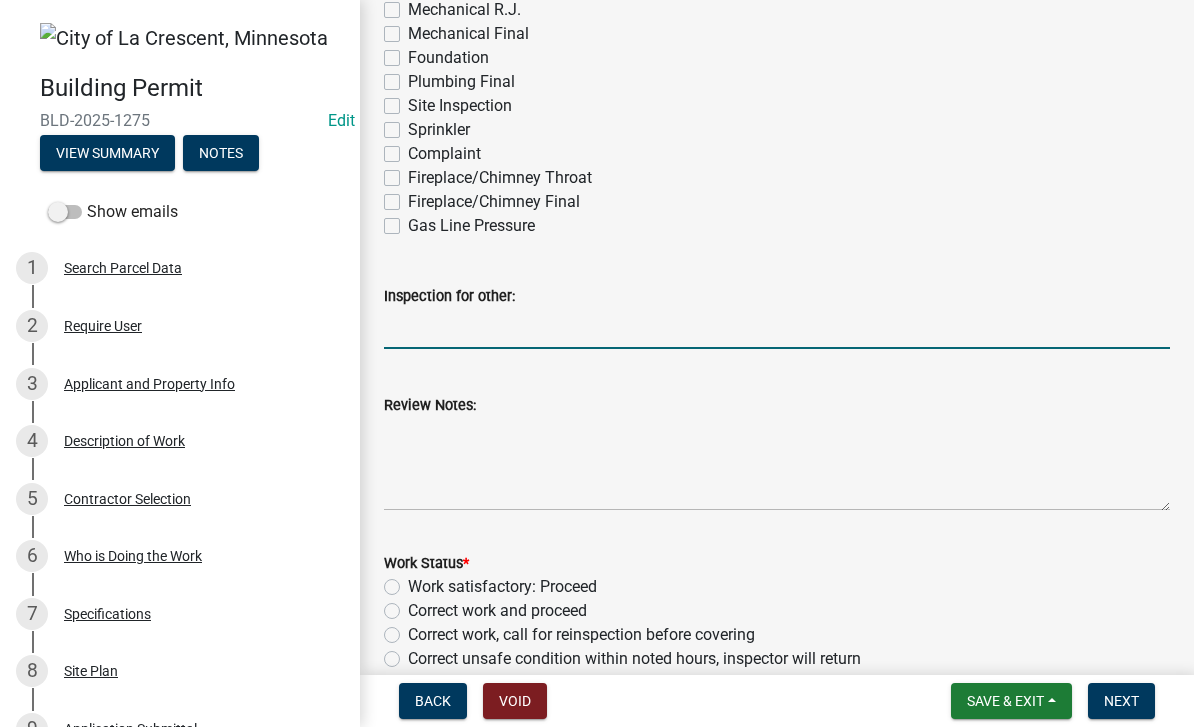 click on "Inspection for other:" at bounding box center (777, 328) 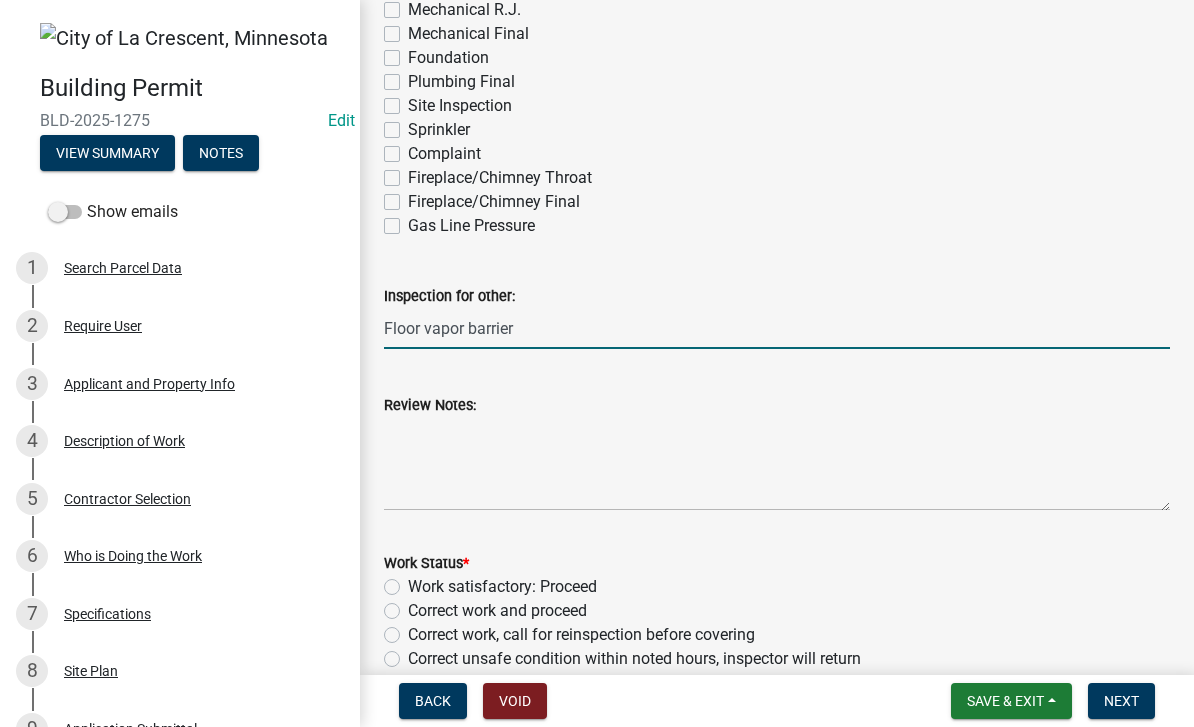 type on "Floor vapor barrier" 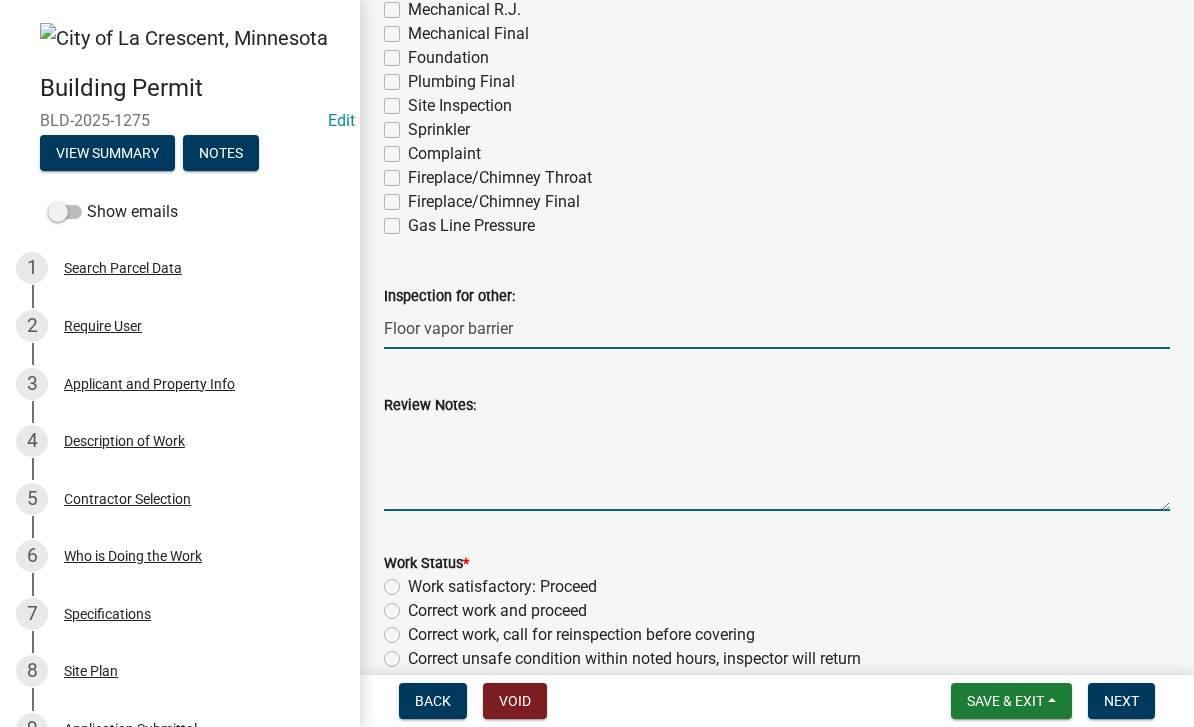 click on "Review Notes:" at bounding box center [777, 464] 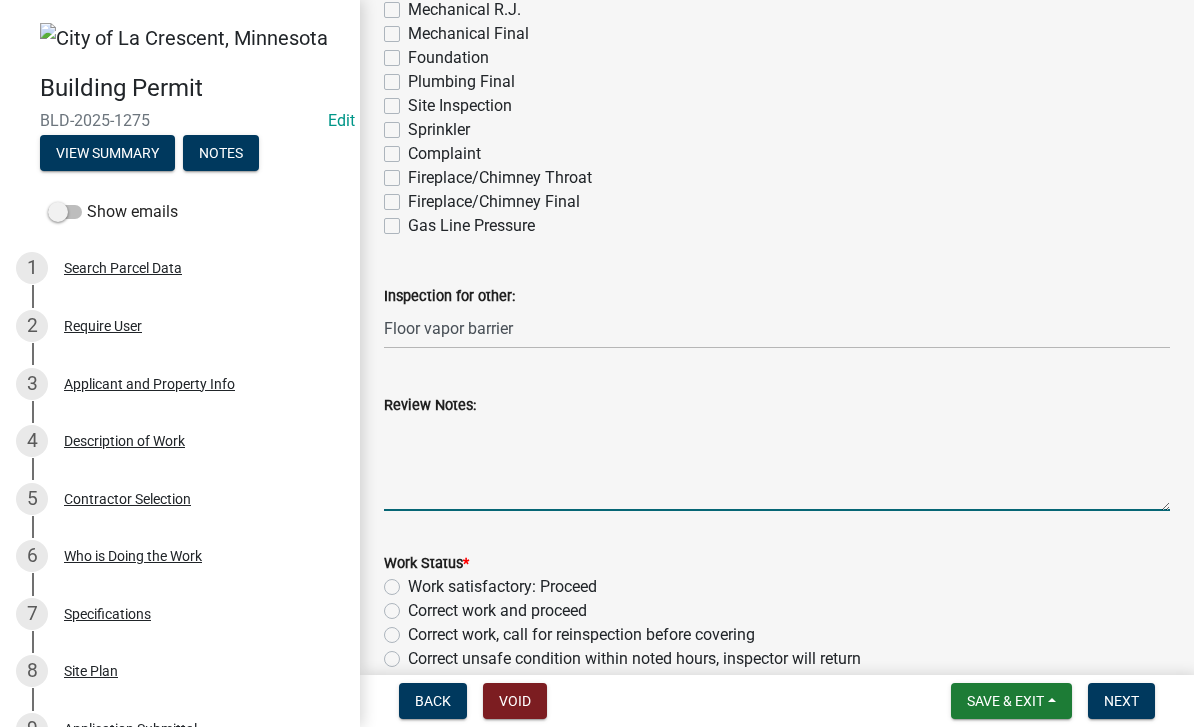 type on "I" 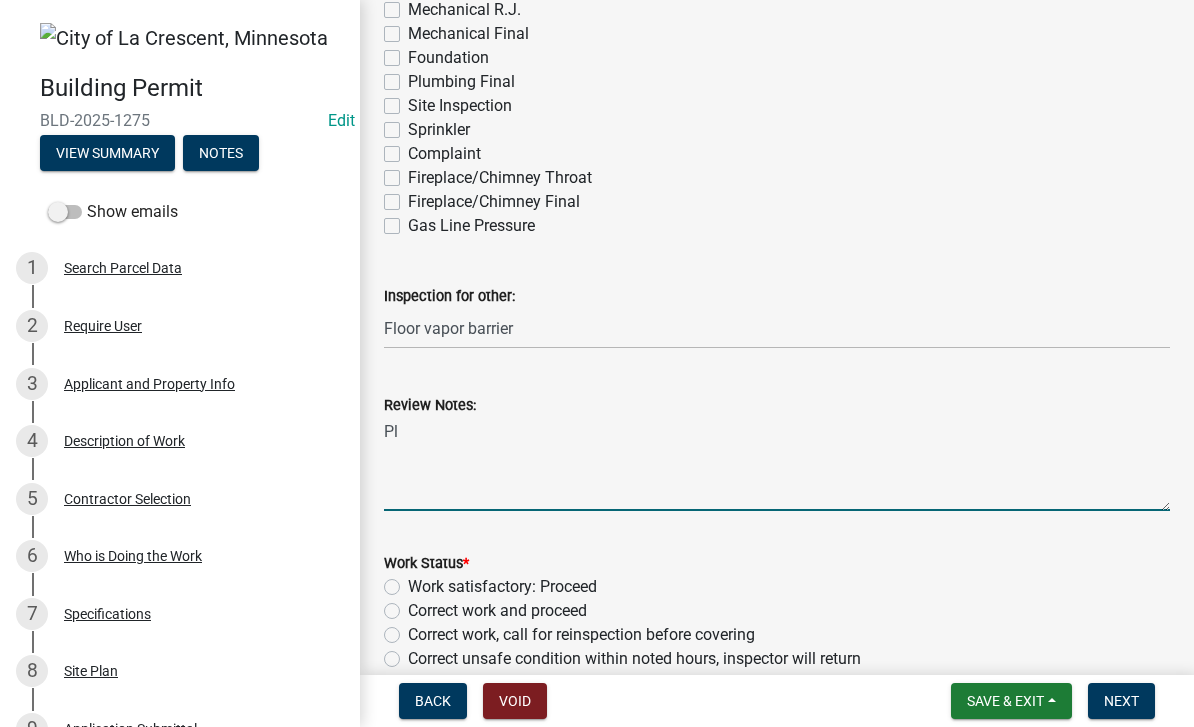 type on "P" 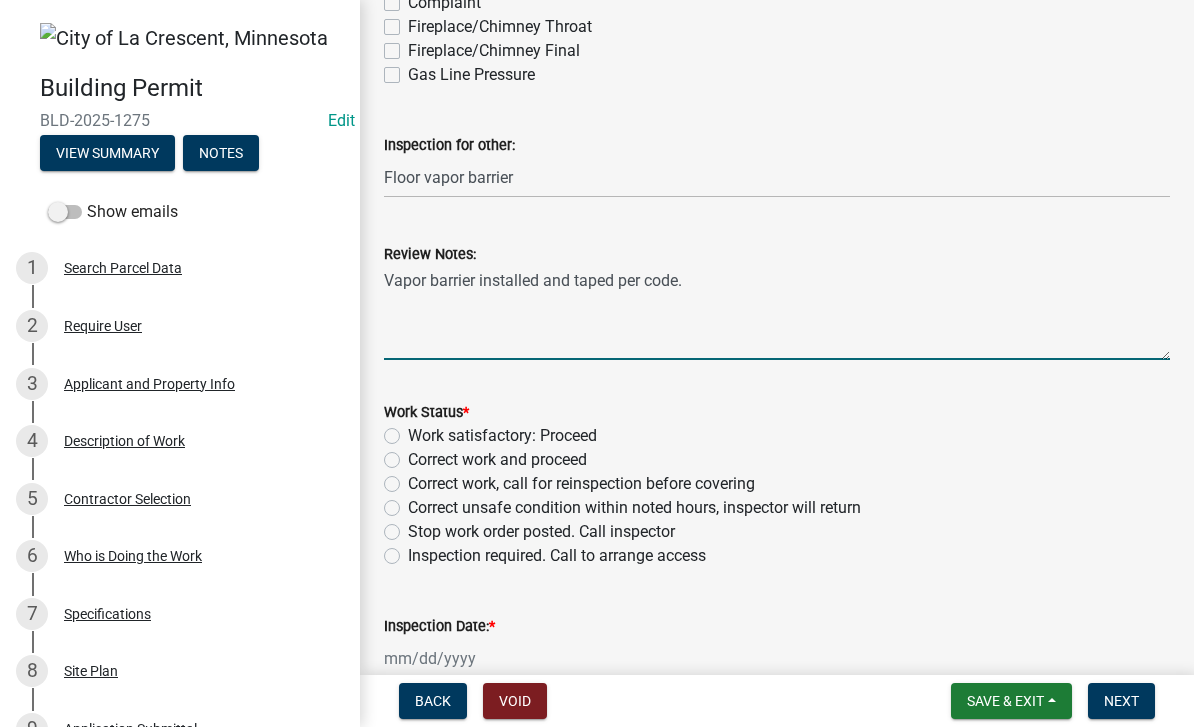 scroll, scrollTop: 639, scrollLeft: 0, axis: vertical 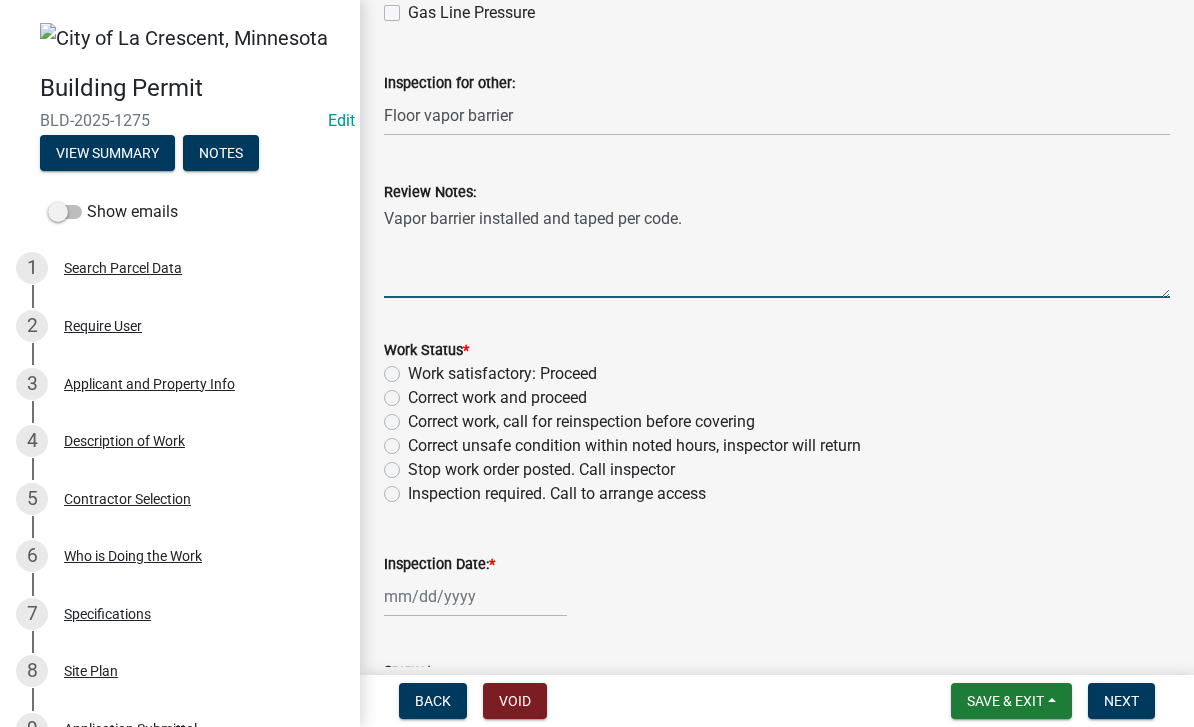 type on "Vapor barrier installed and taped per code." 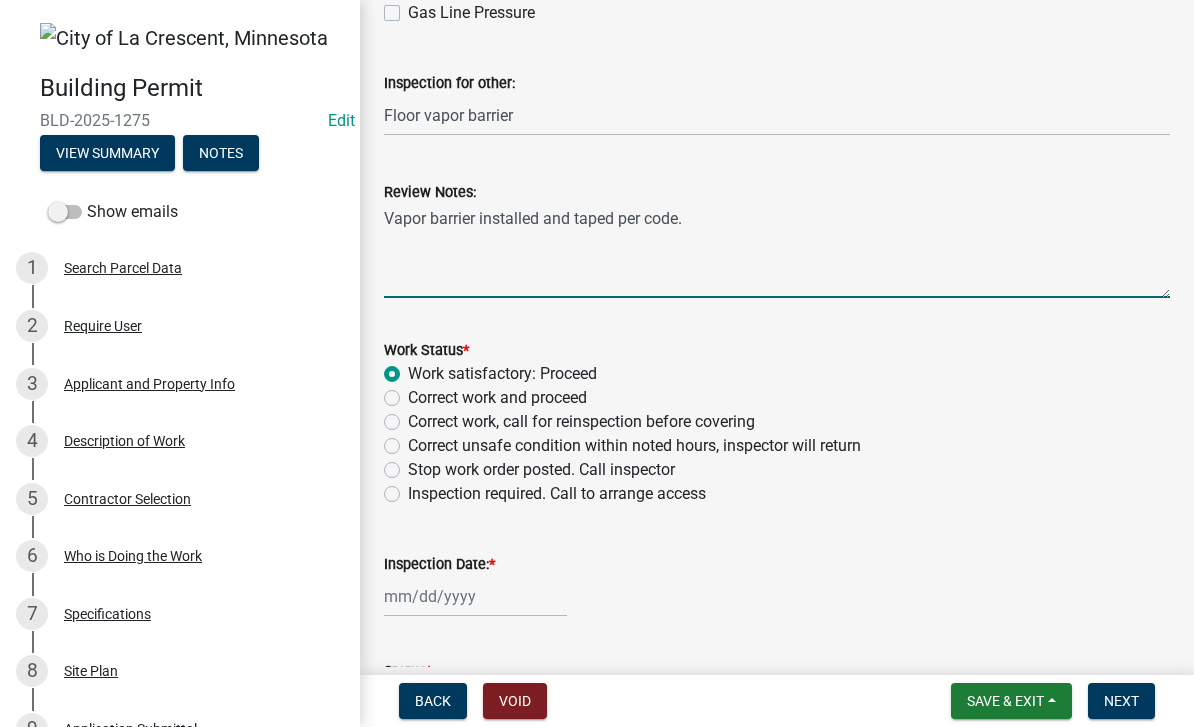 radio on "true" 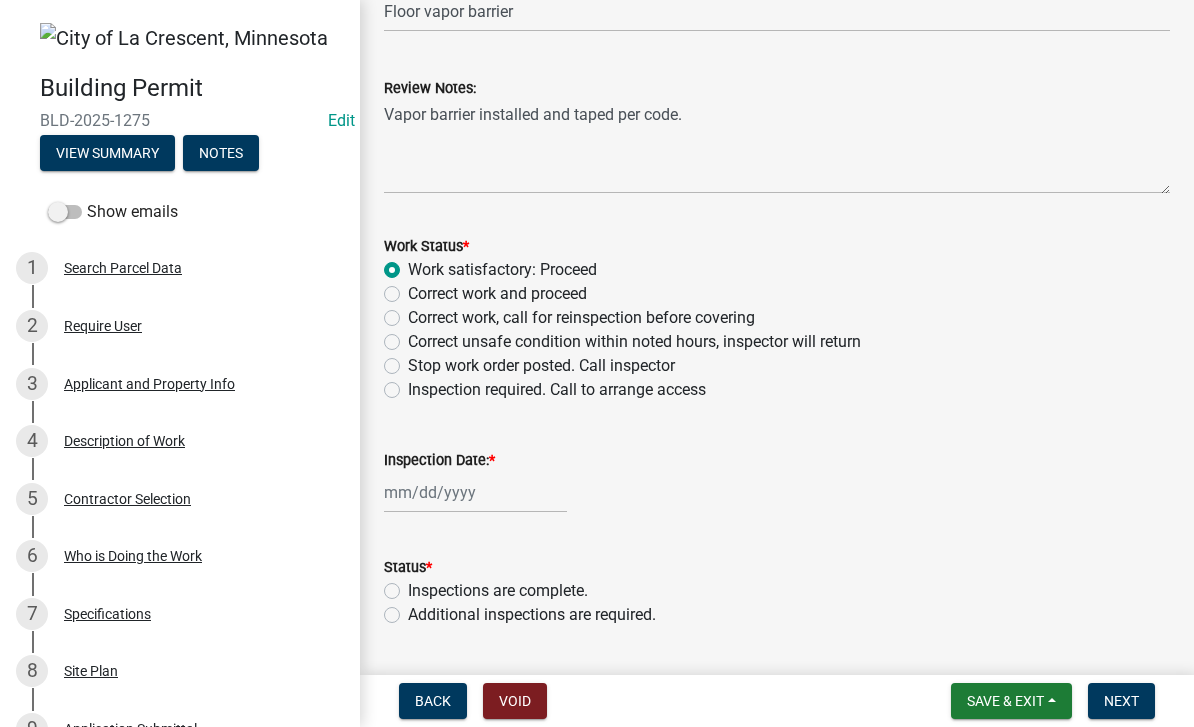 scroll, scrollTop: 753, scrollLeft: 0, axis: vertical 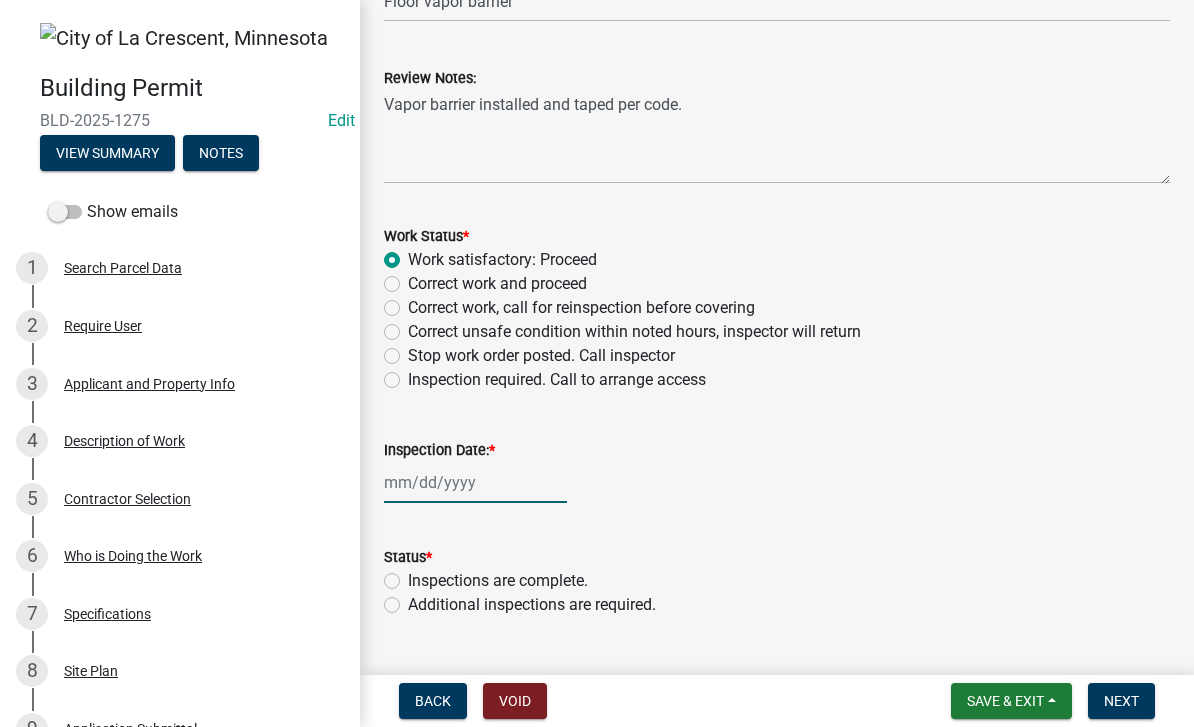 click 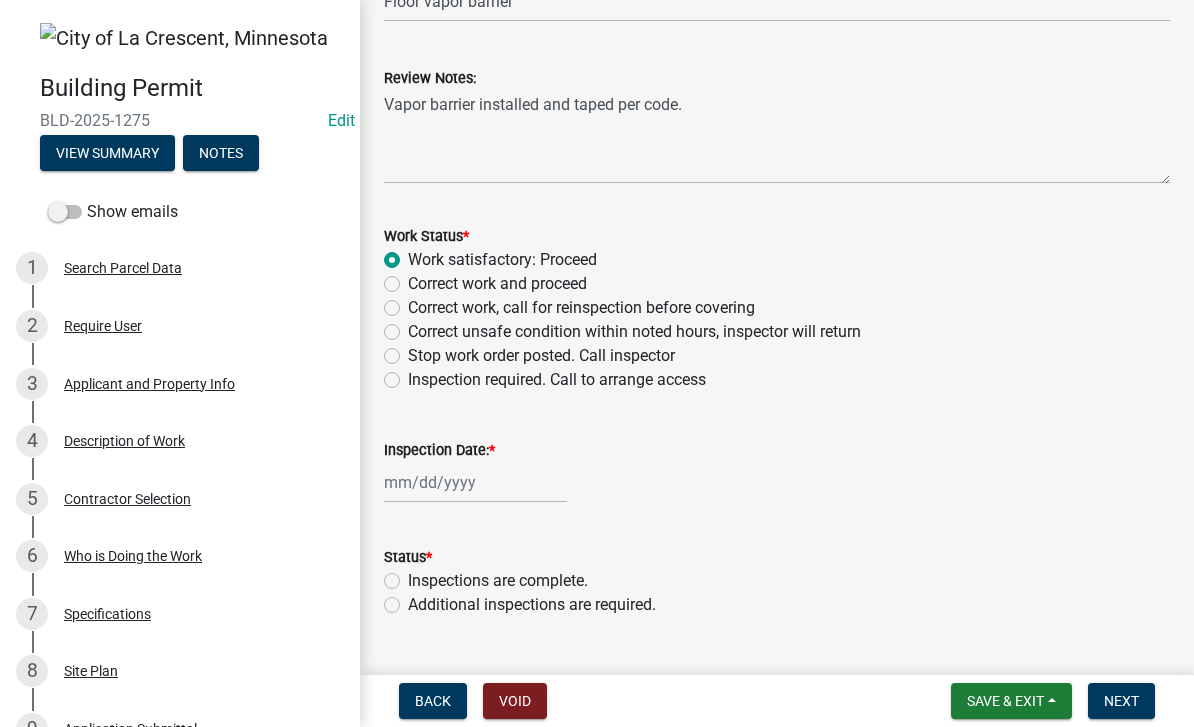 select on "8" 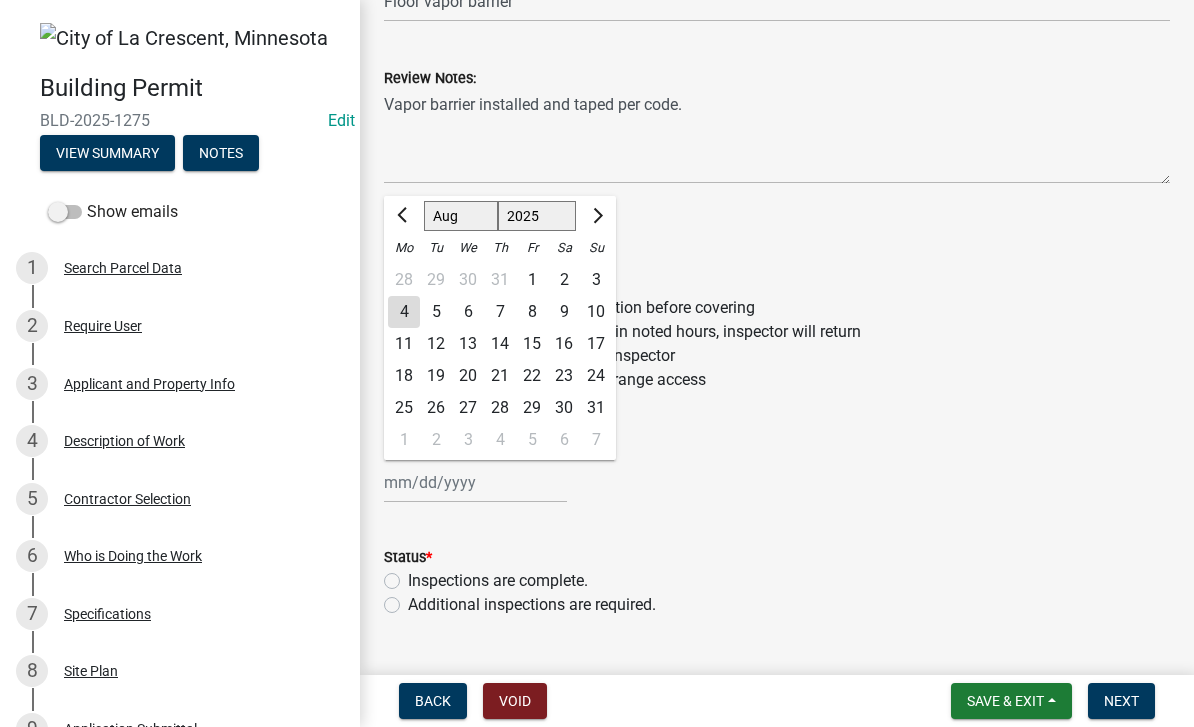 click on "4" 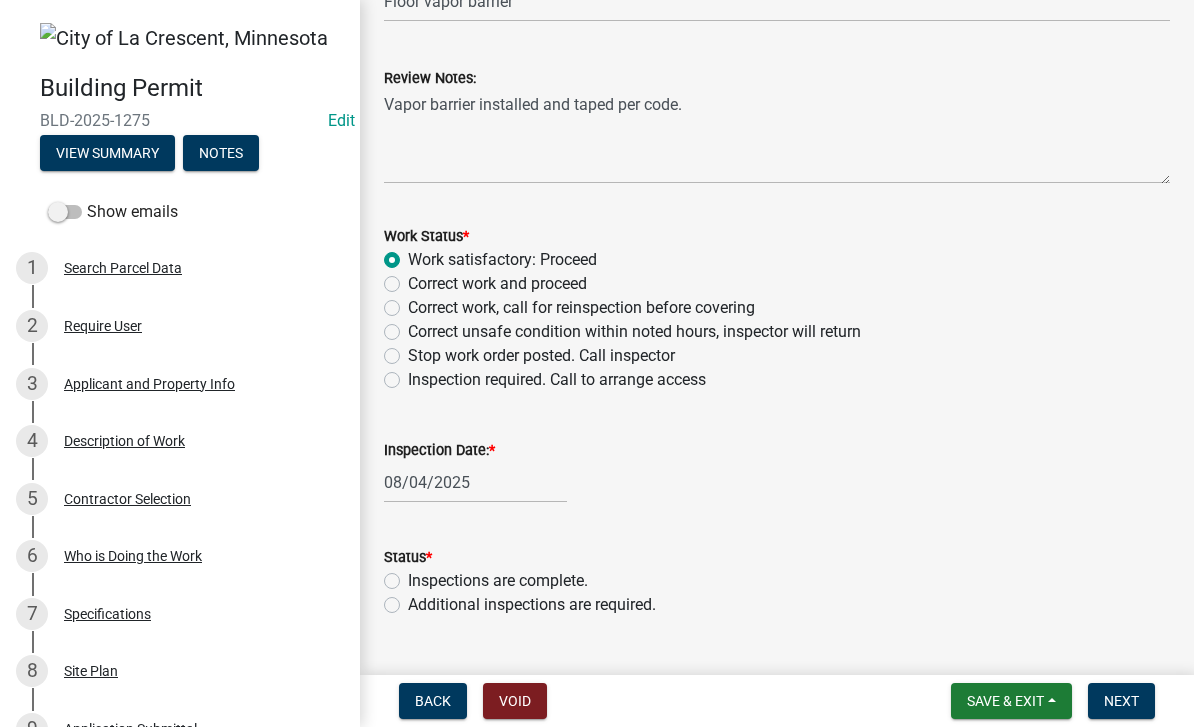click on "Additional inspections are required." 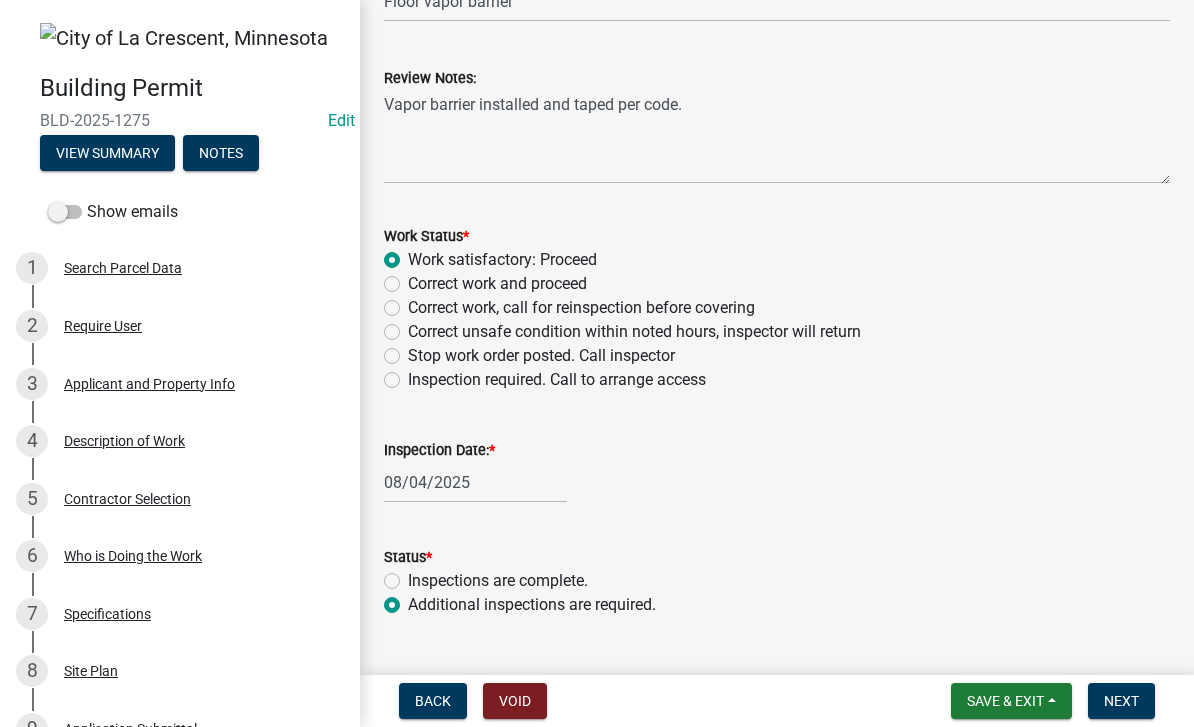 radio on "true" 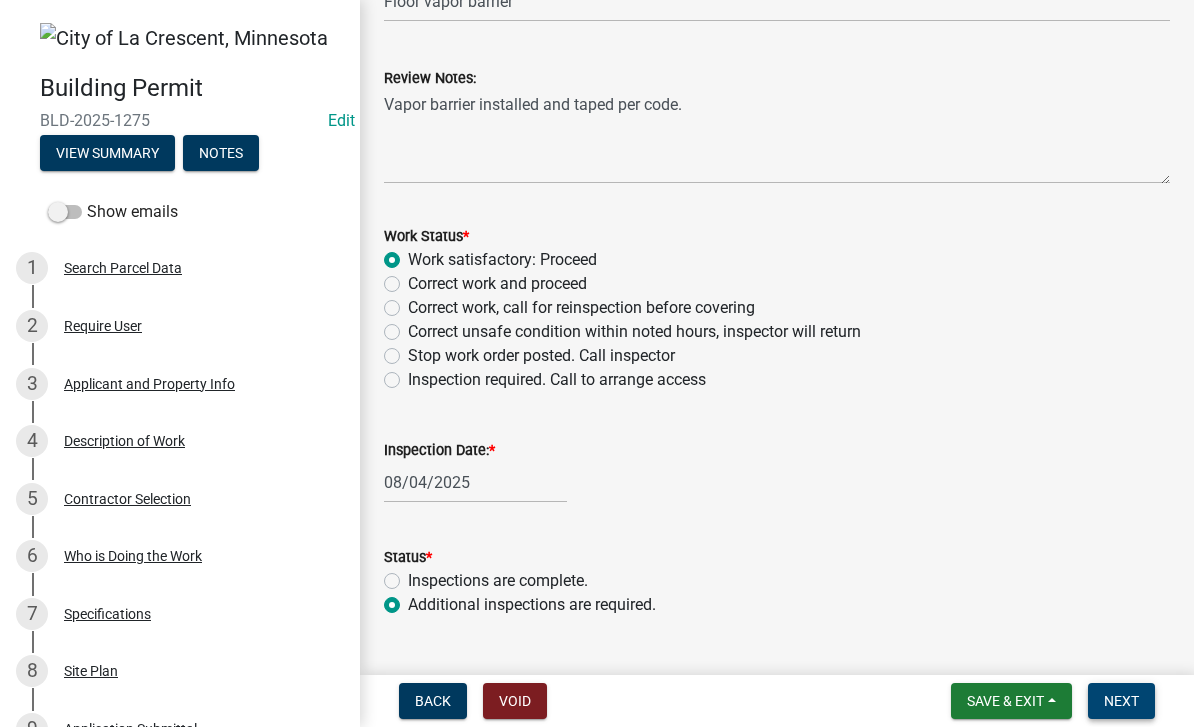 click on "Next" at bounding box center [1121, 701] 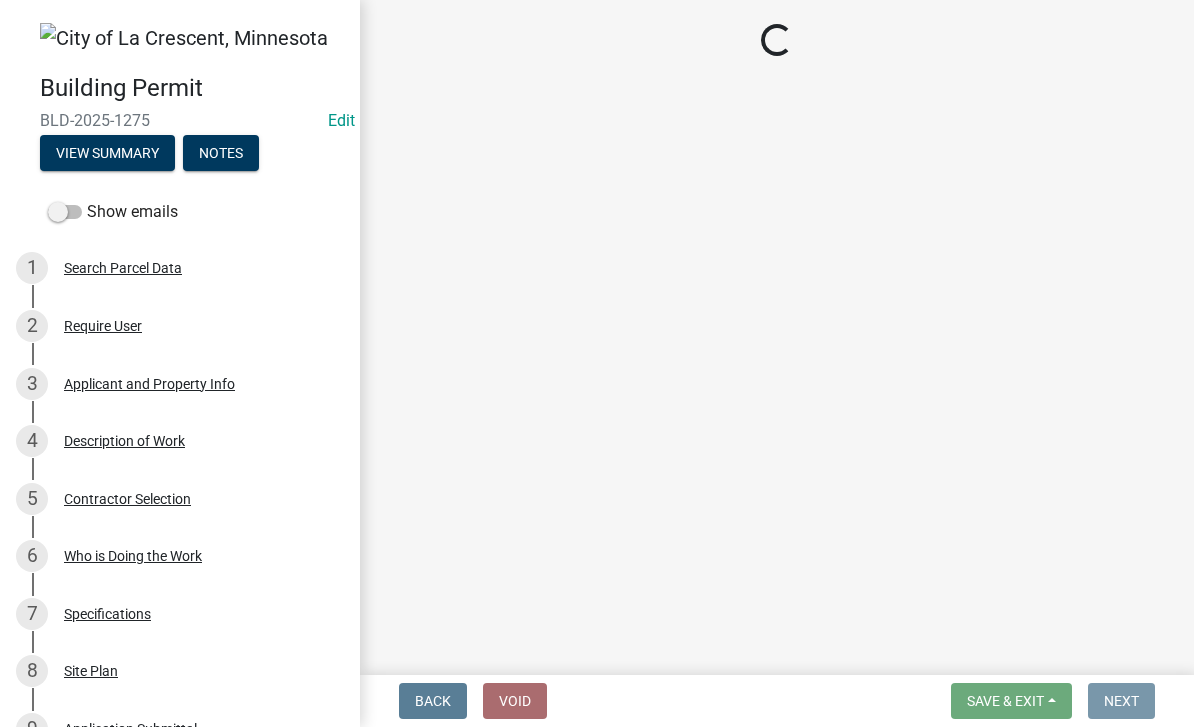scroll, scrollTop: 0, scrollLeft: 0, axis: both 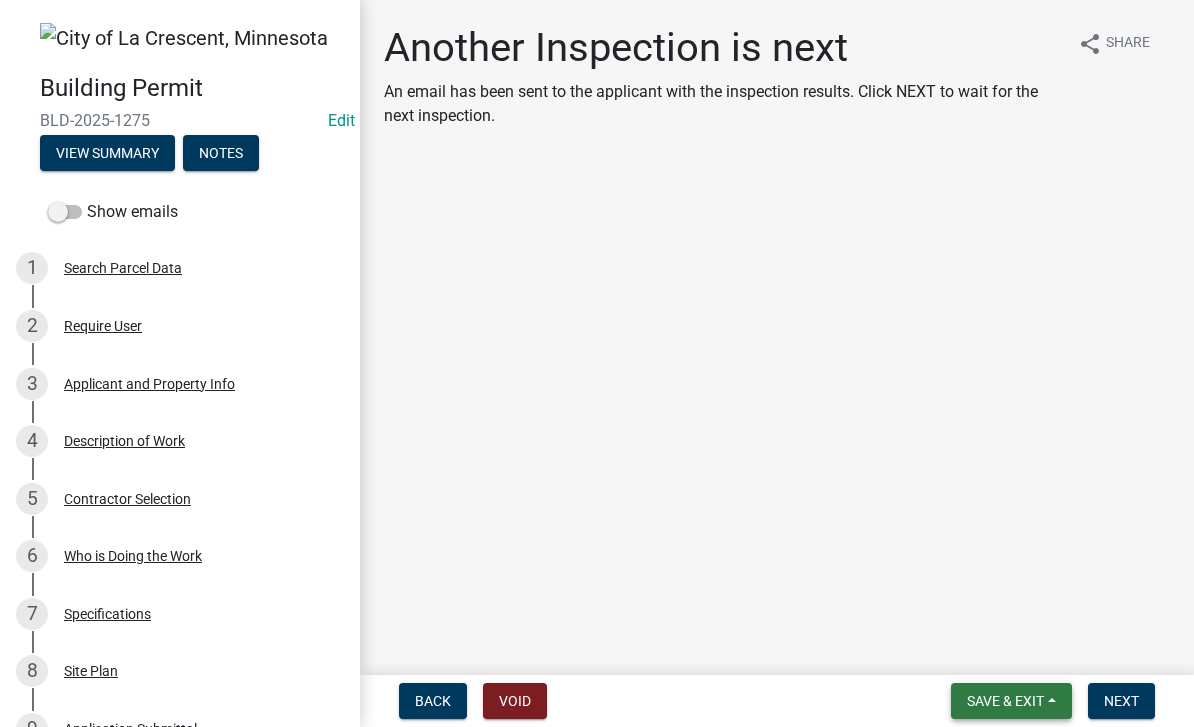 click on "Save & Exit" at bounding box center [1011, 701] 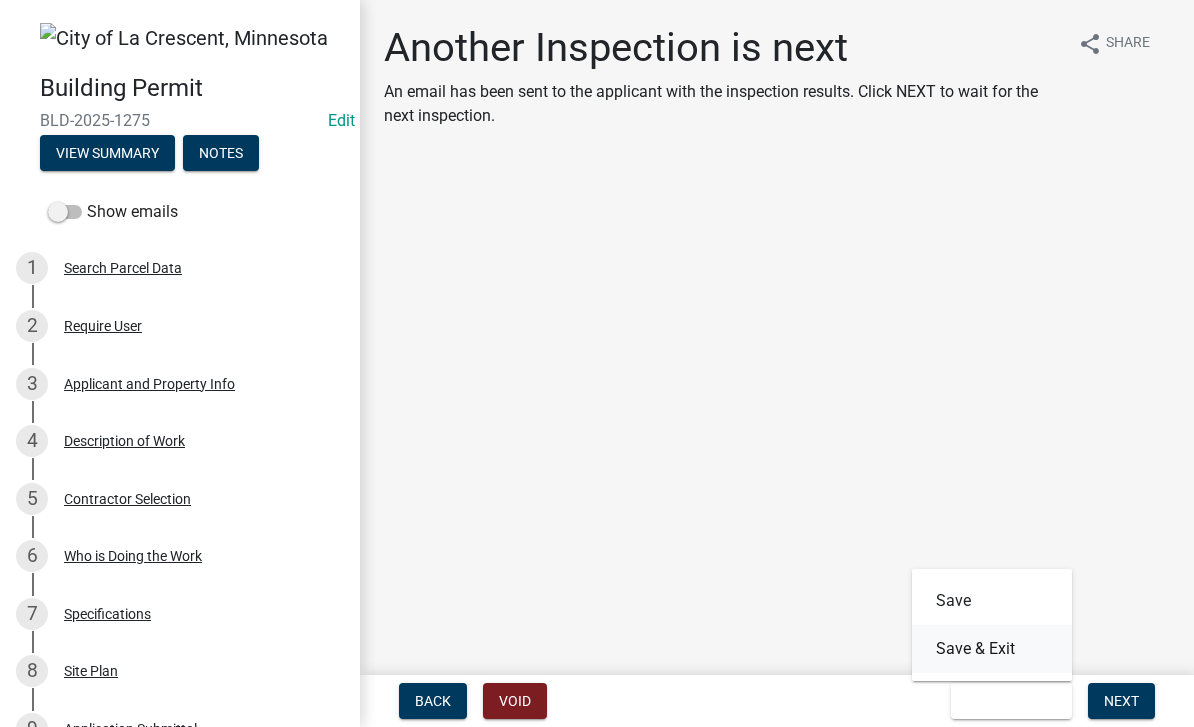 click on "Save & Exit" at bounding box center (992, 649) 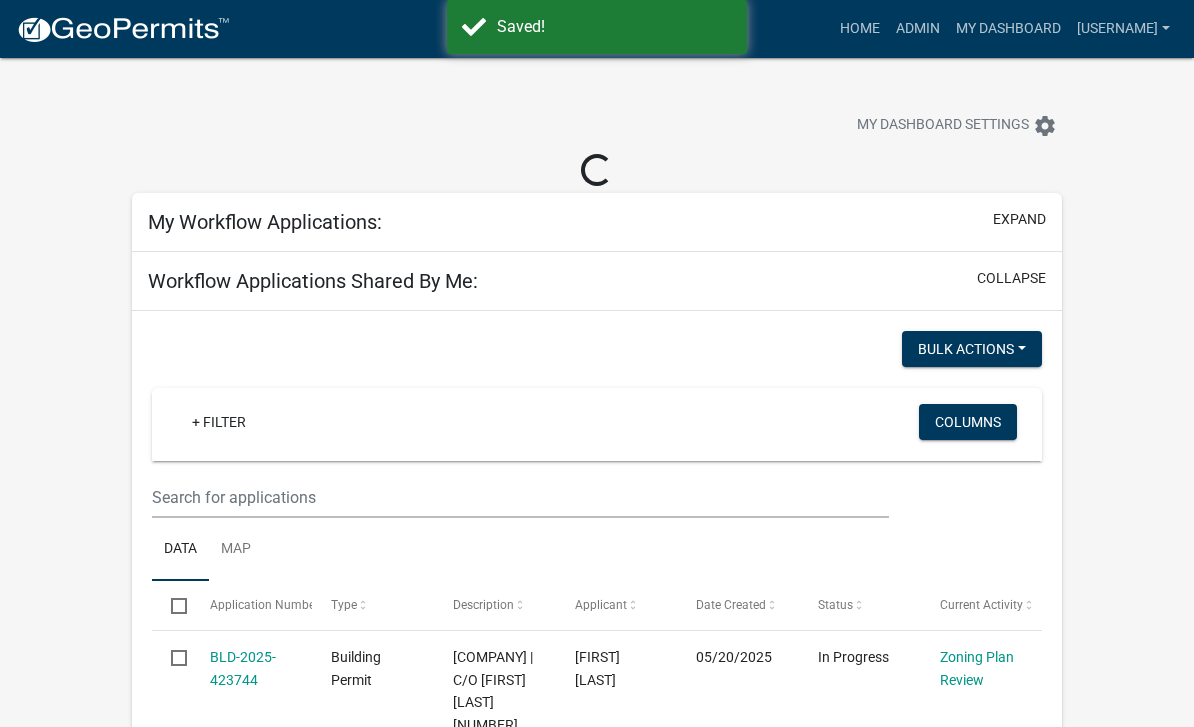 select on "3: 100" 